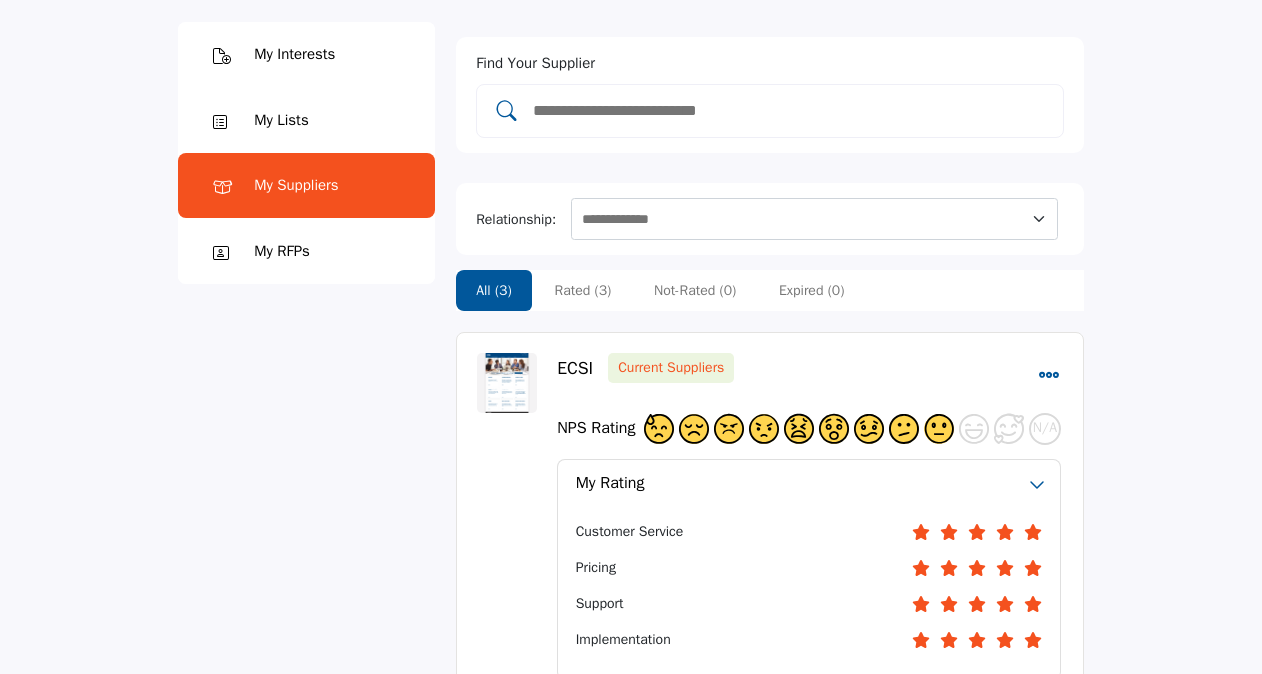 scroll, scrollTop: 0, scrollLeft: 0, axis: both 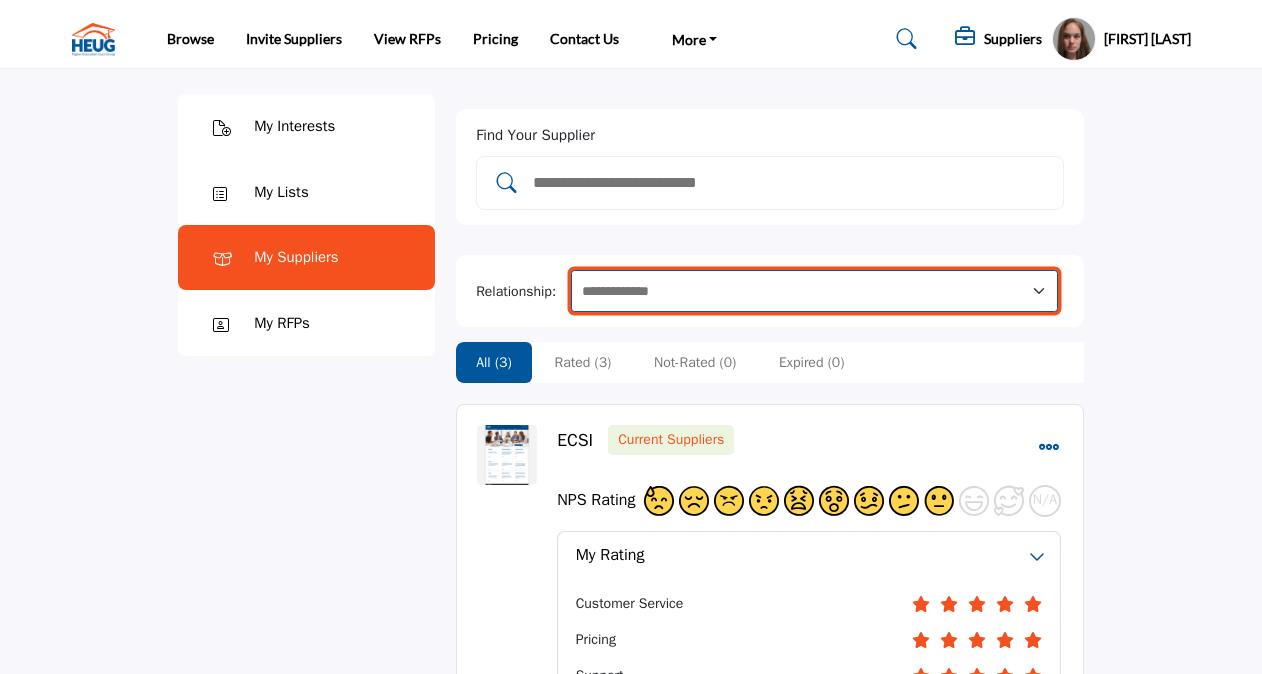 click on "**********" at bounding box center (814, 291) 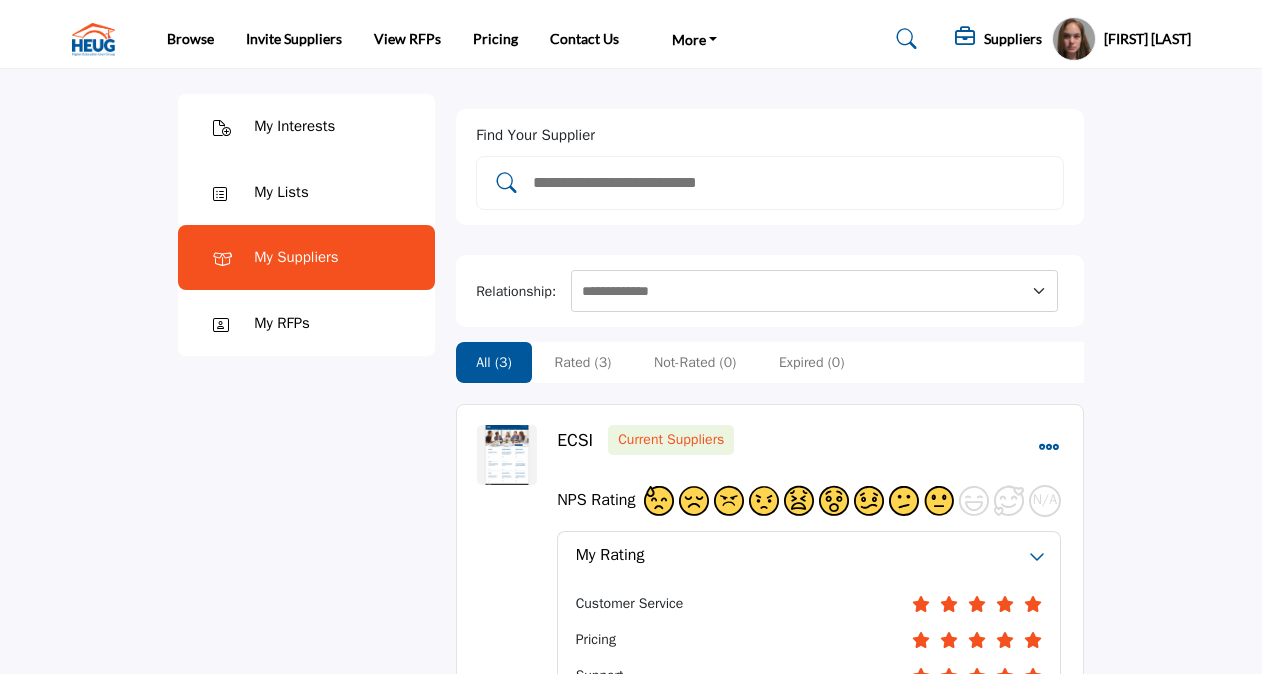 click at bounding box center (790, 183) 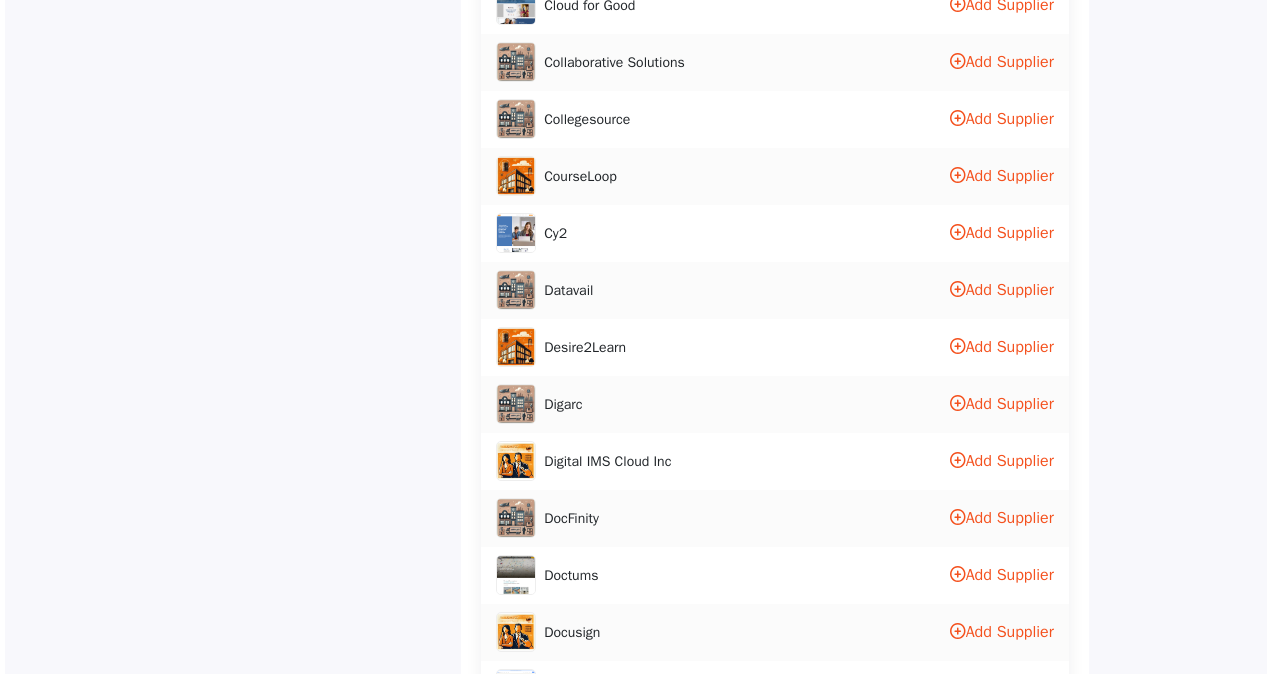scroll, scrollTop: 1300, scrollLeft: 0, axis: vertical 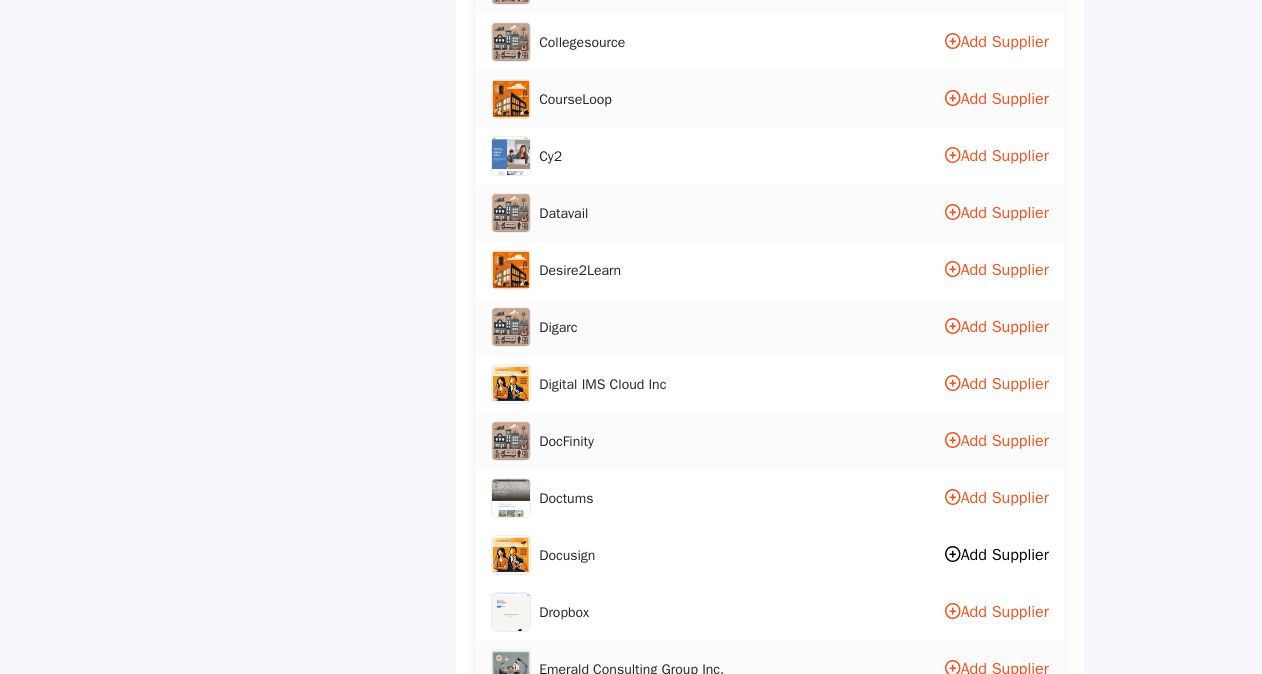 click on "Add Supplier" at bounding box center (997, 555) 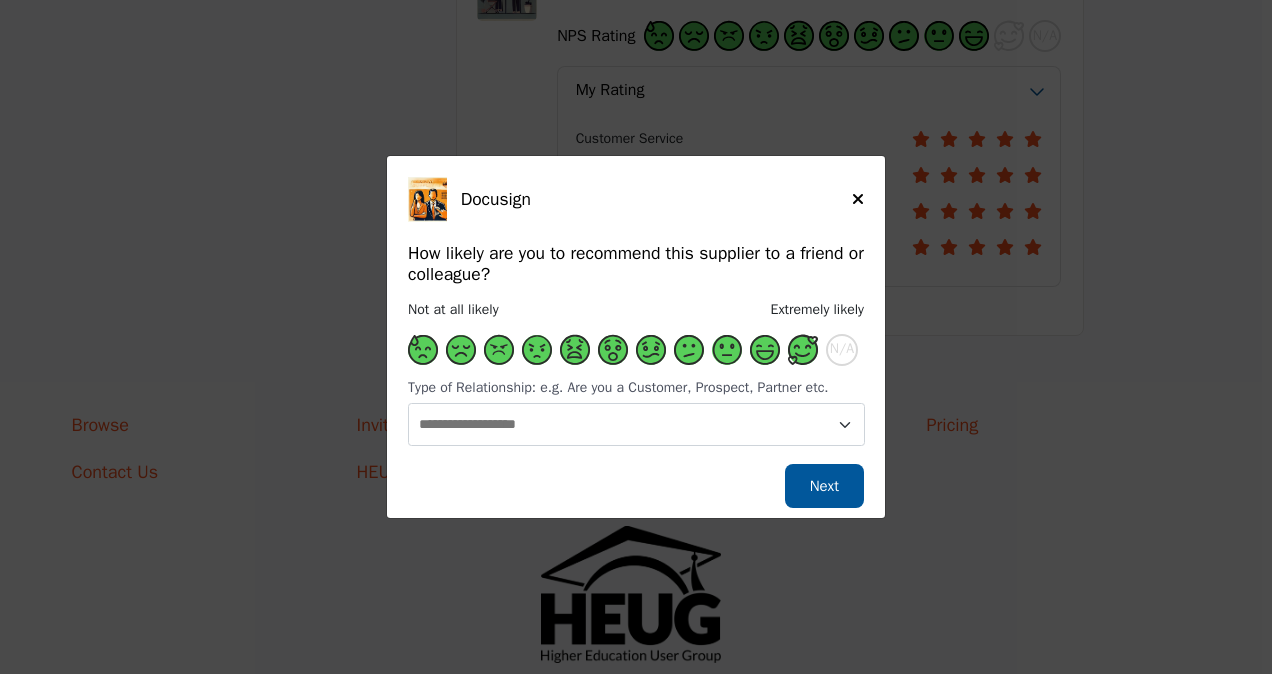 click at bounding box center [803, 350] 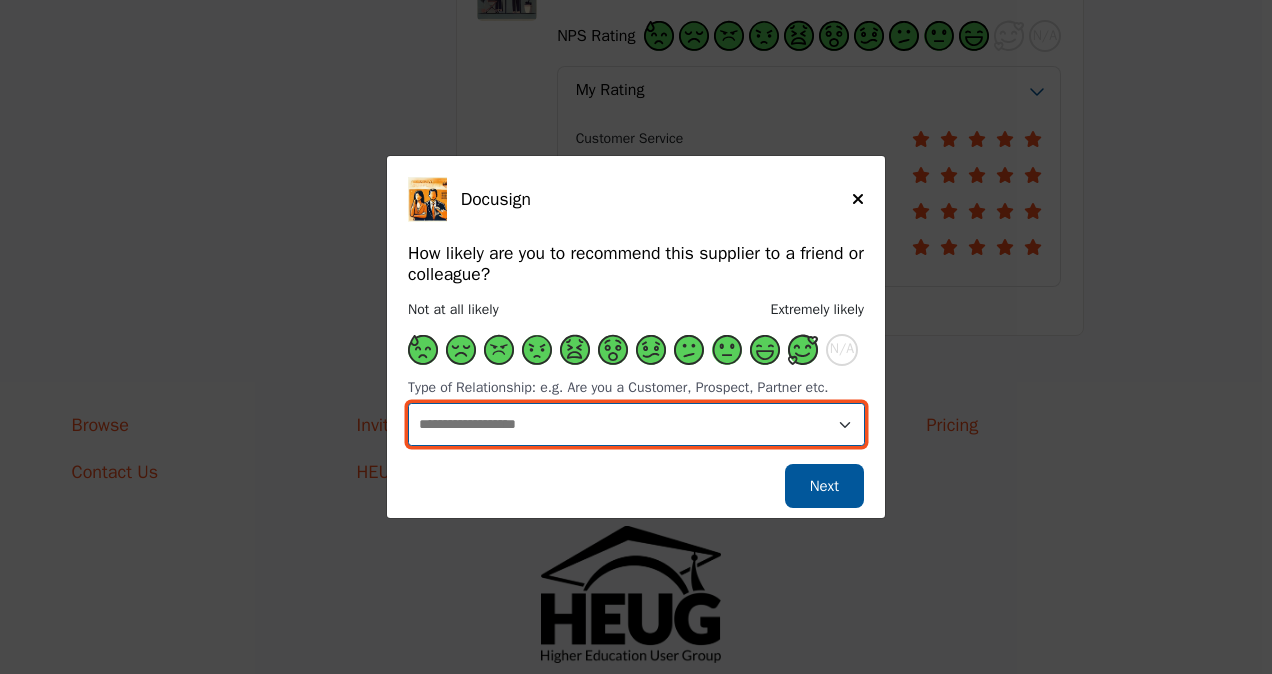 click on "**********" at bounding box center [636, 424] 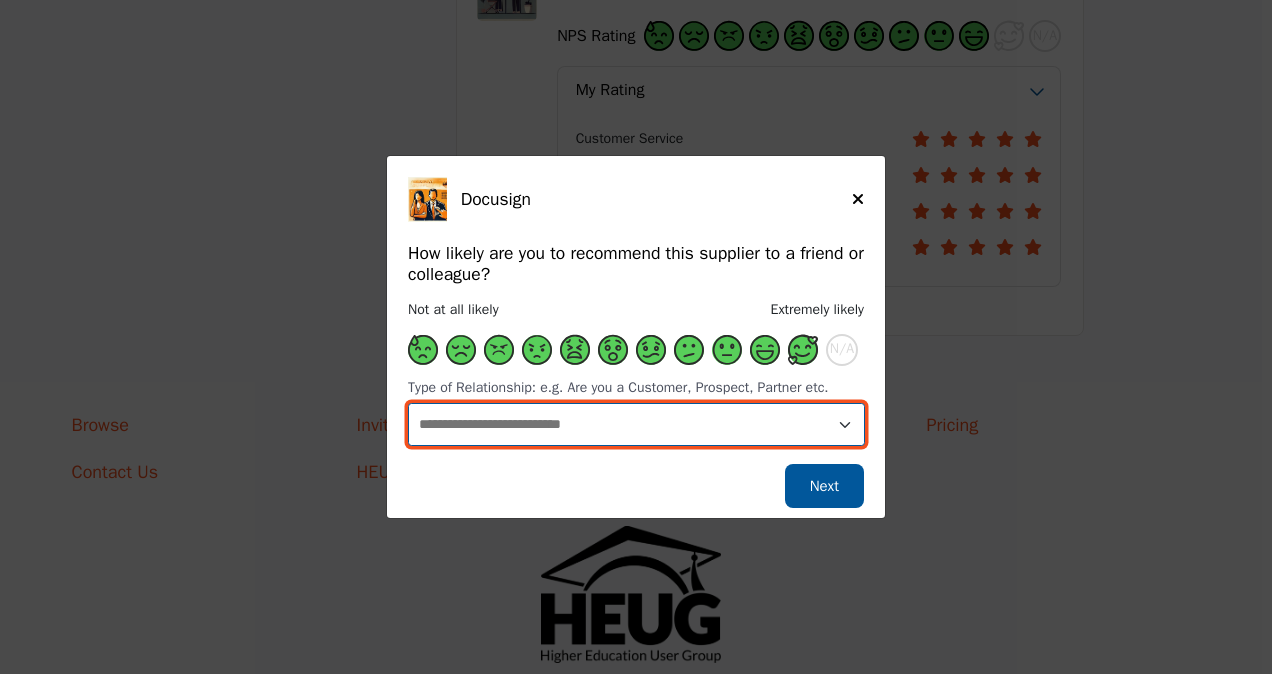 click on "**********" at bounding box center (636, 424) 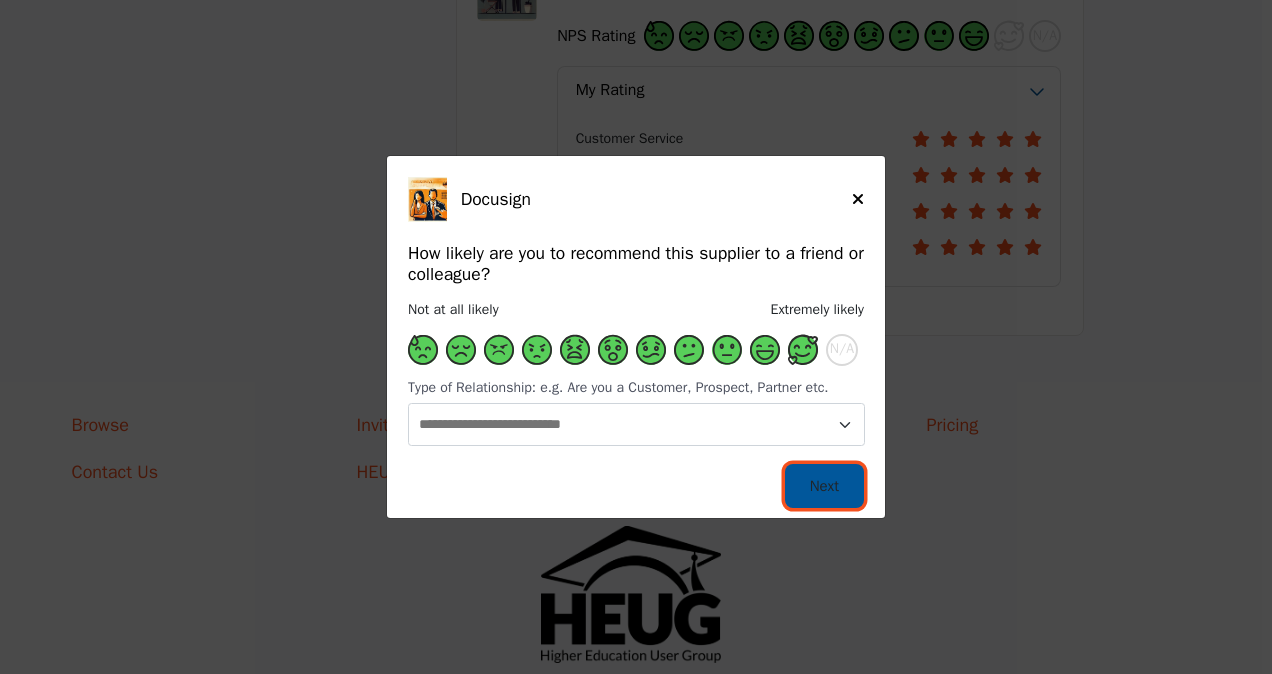 click on "Next" at bounding box center (824, 486) 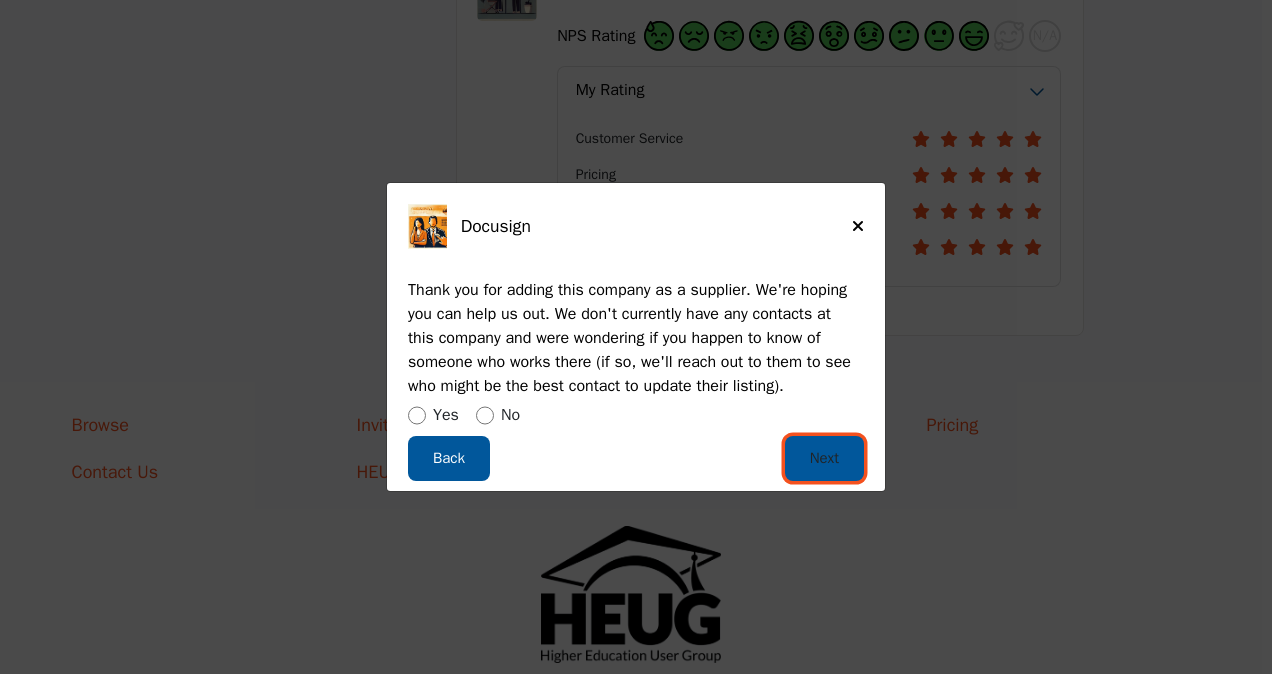 click on "Next" at bounding box center [824, 458] 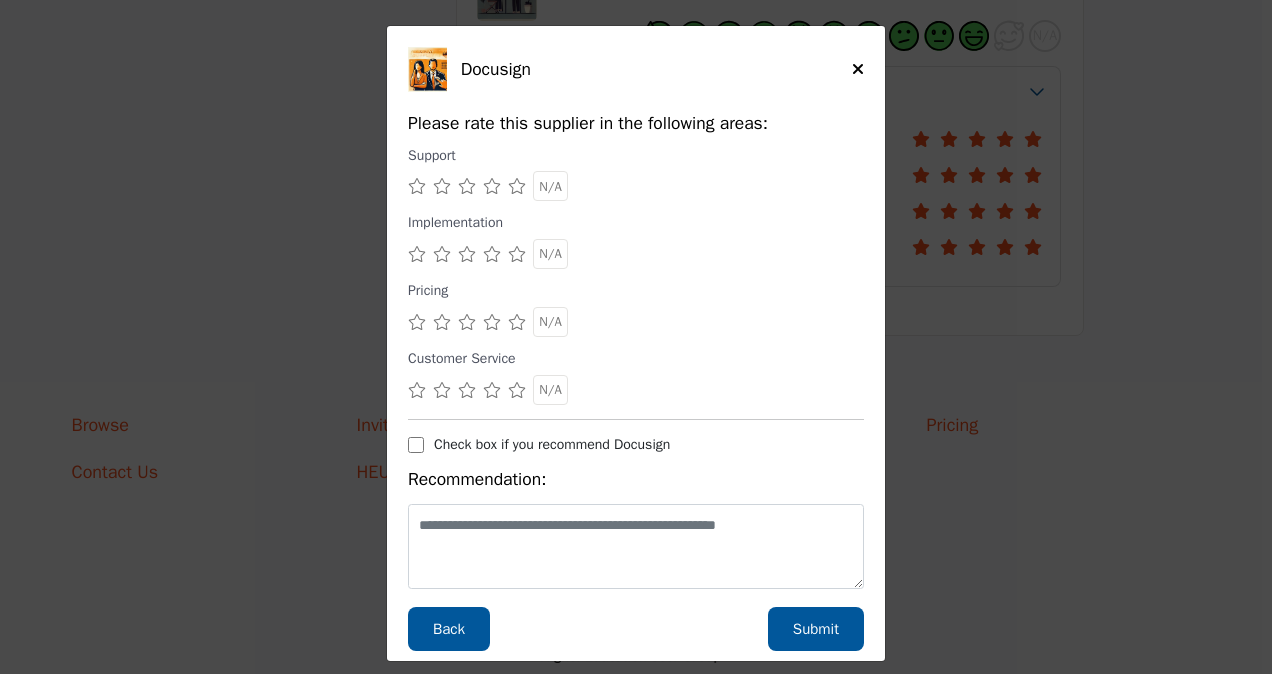 click at bounding box center [517, 186] 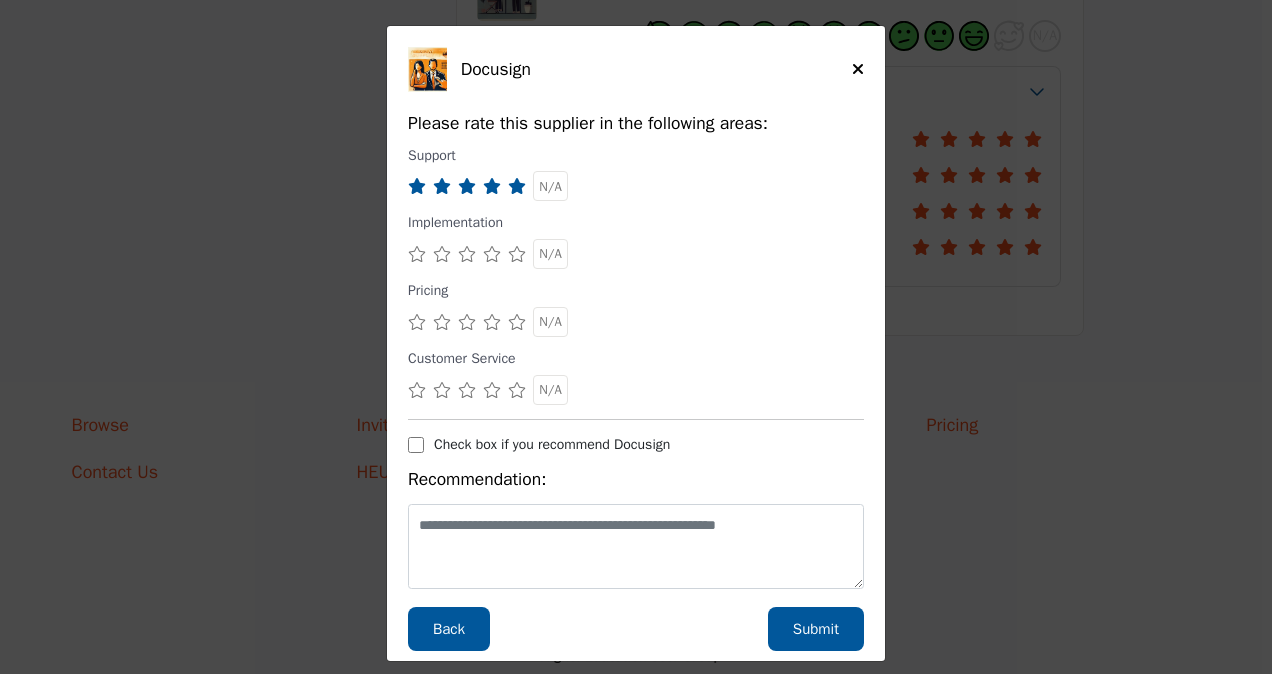 click at bounding box center (517, 254) 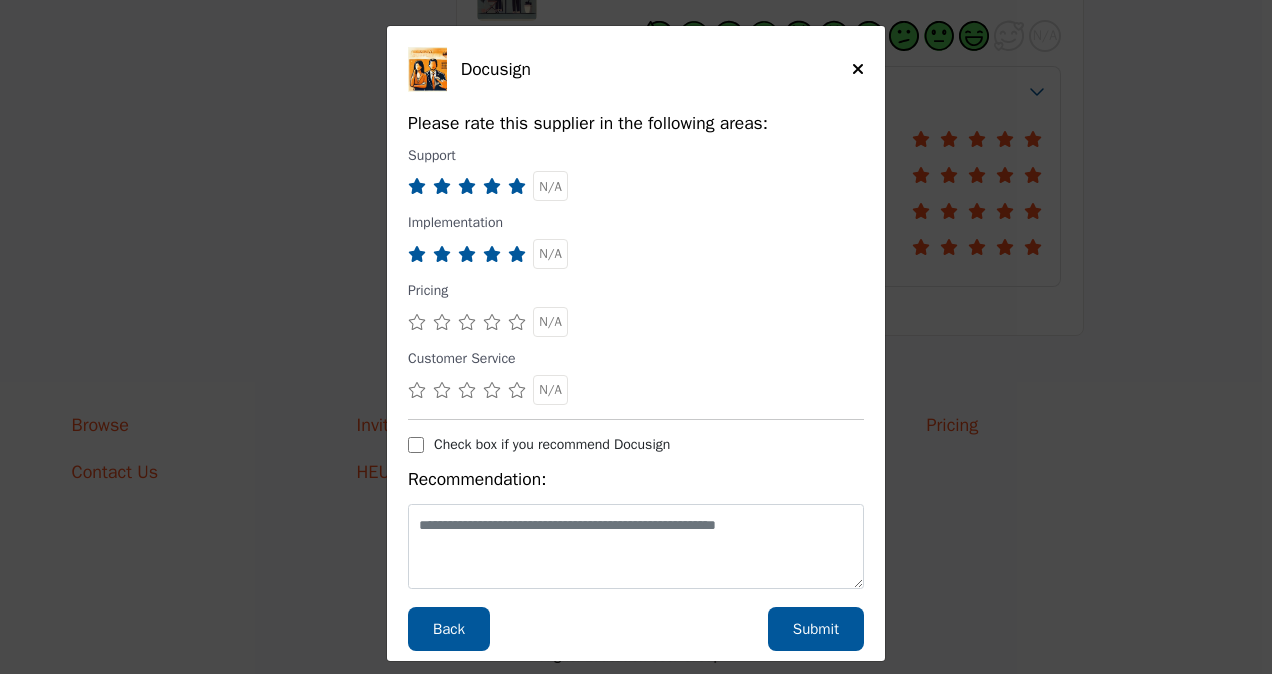 click at bounding box center (517, 322) 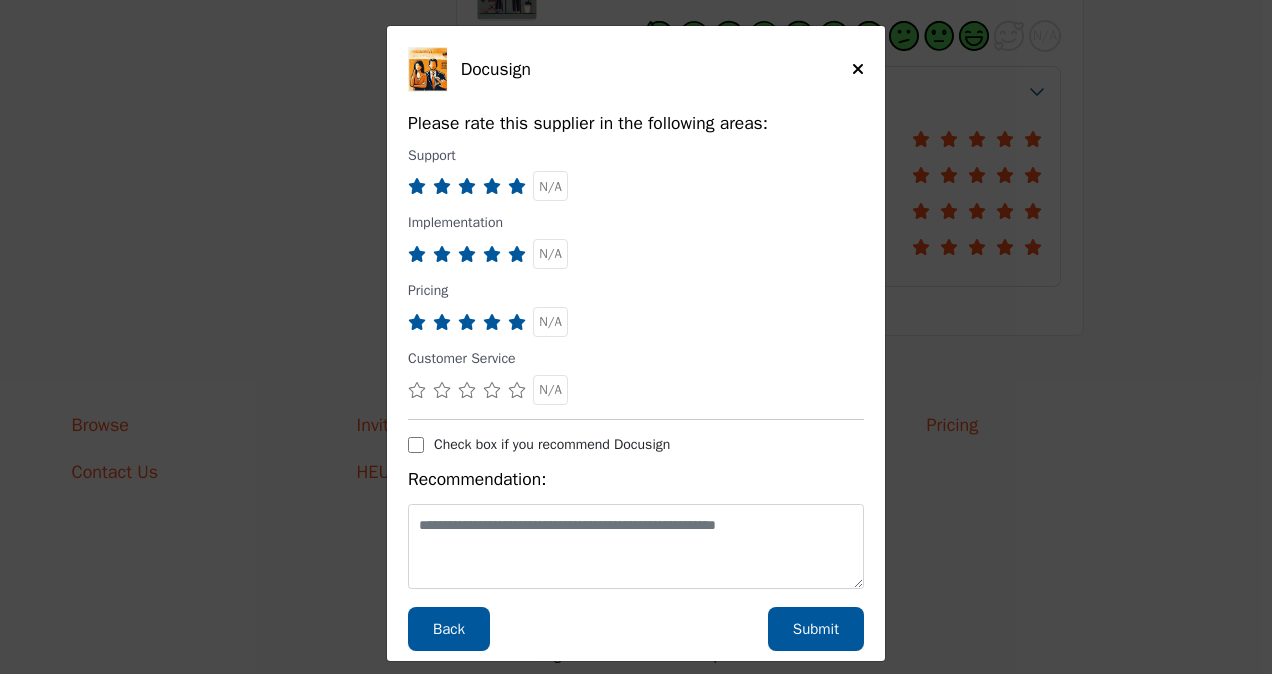 click at bounding box center [517, 390] 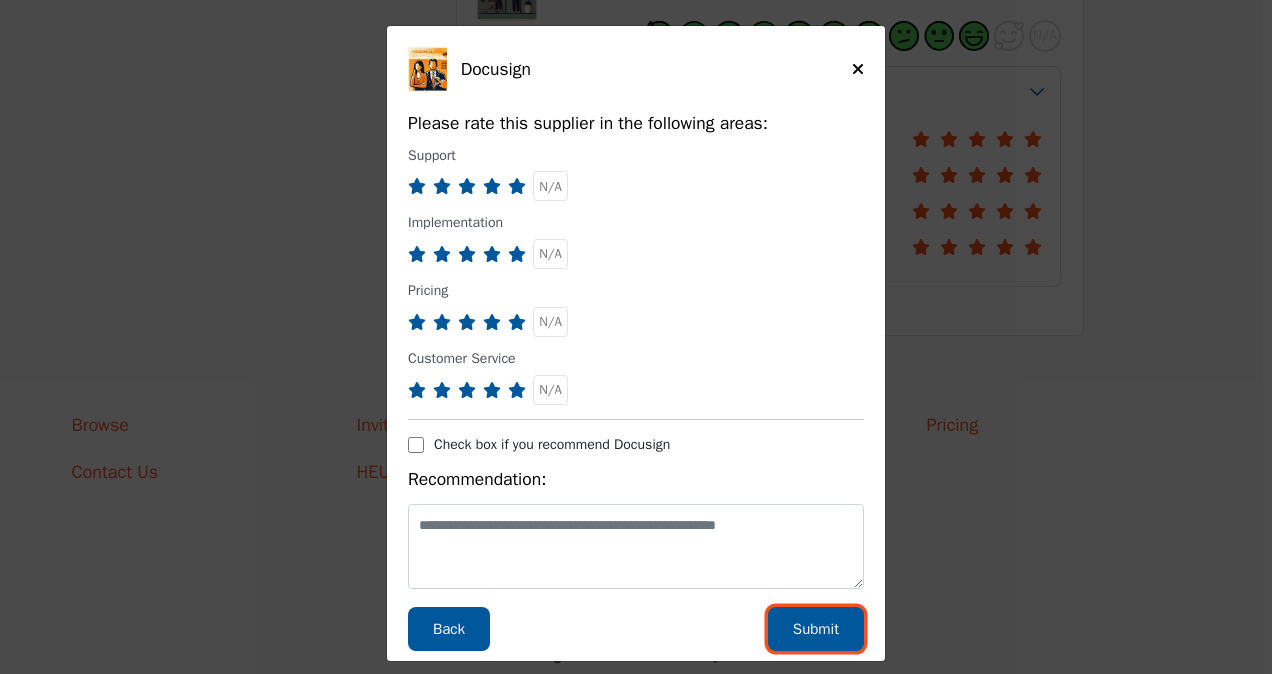 click on "Submit" at bounding box center [816, 629] 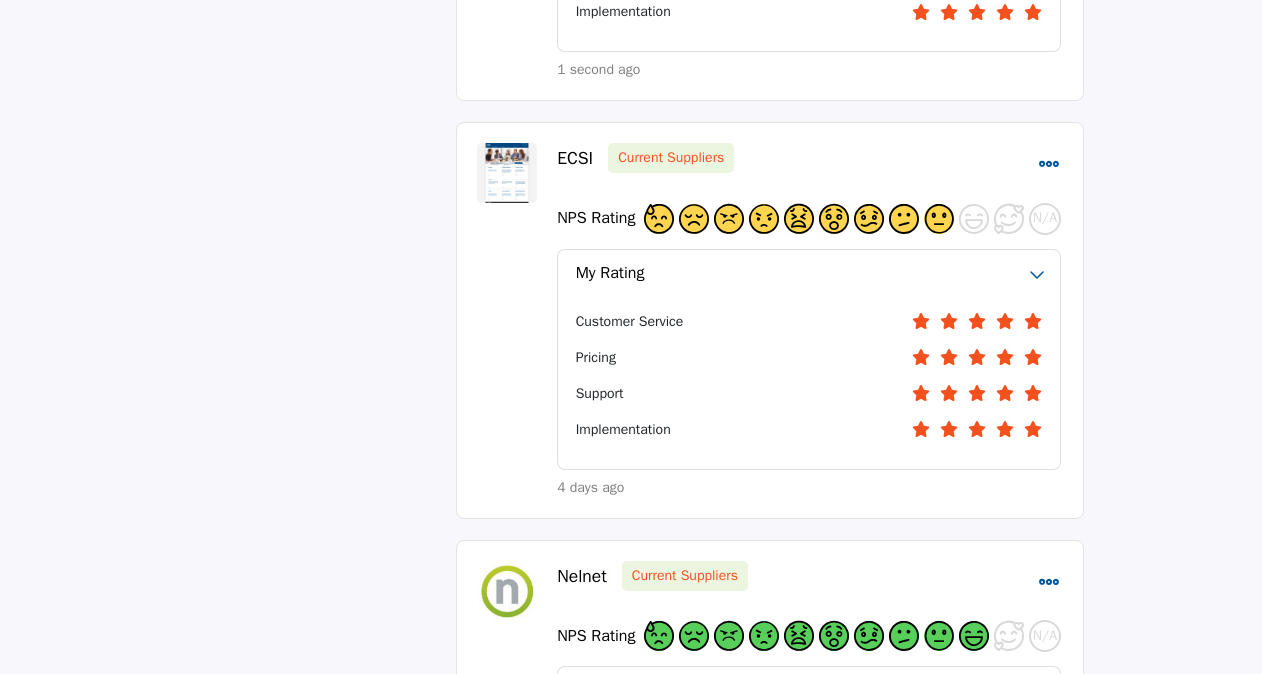 scroll, scrollTop: 0, scrollLeft: 0, axis: both 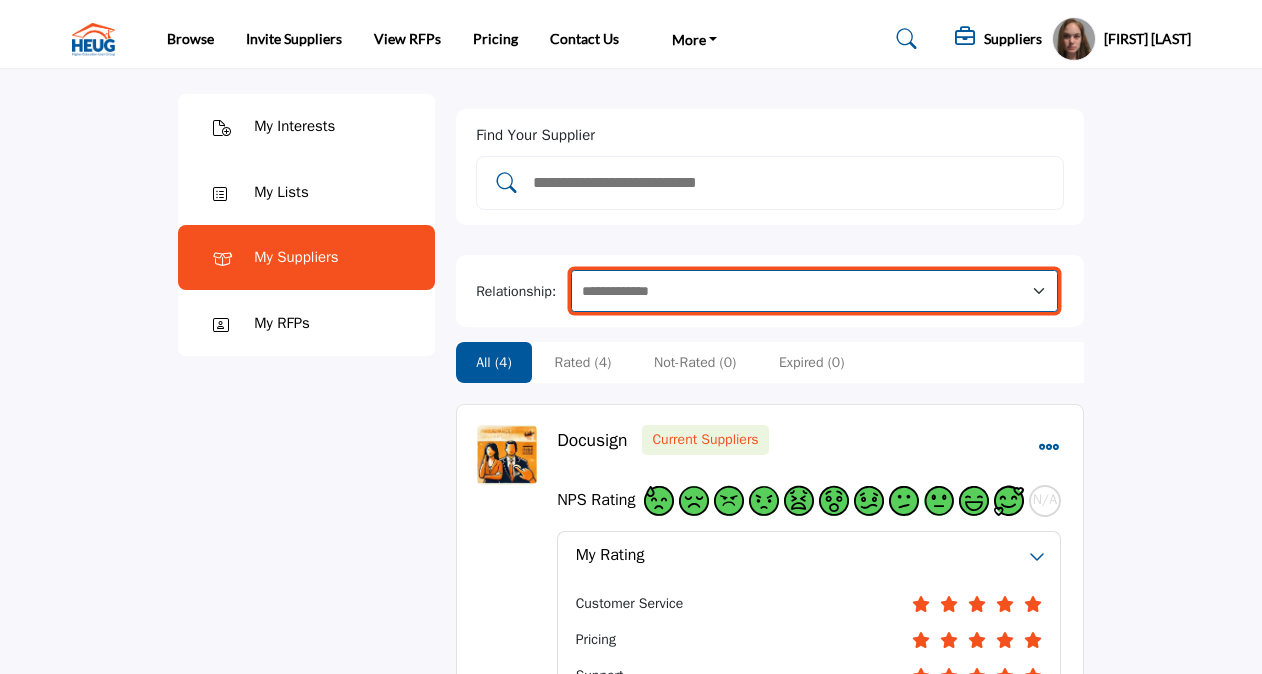 click on "**********" at bounding box center (814, 291) 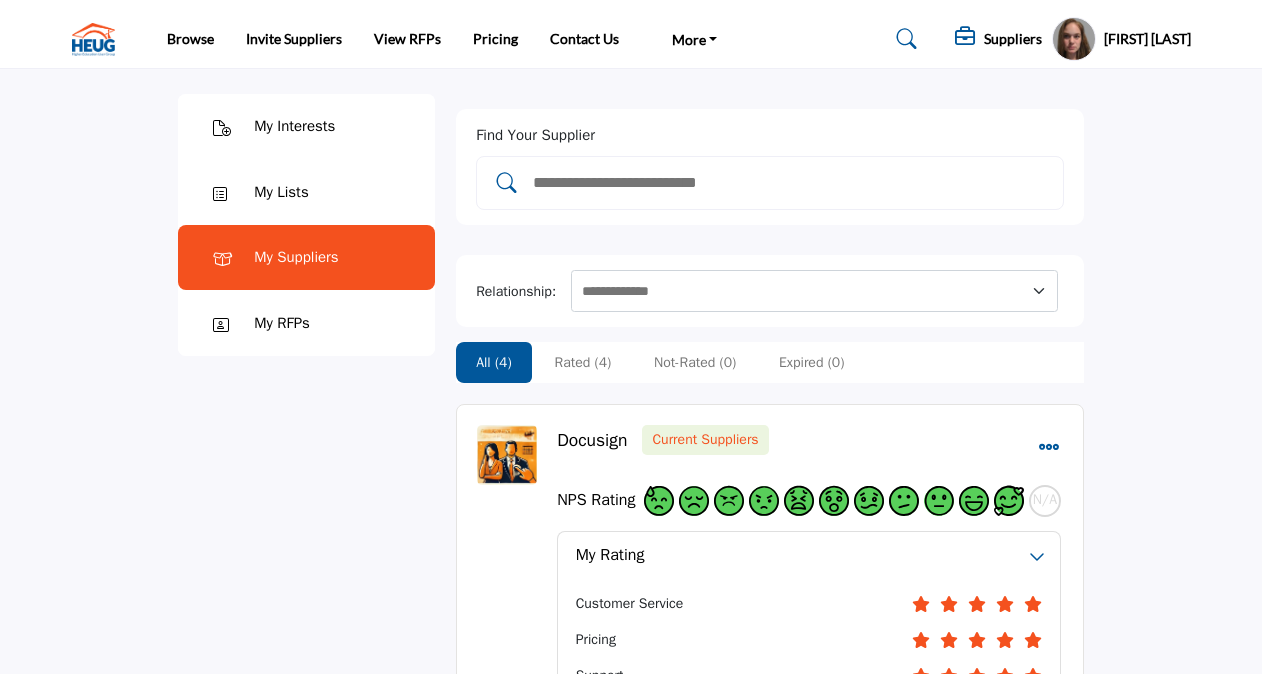 click at bounding box center (790, 183) 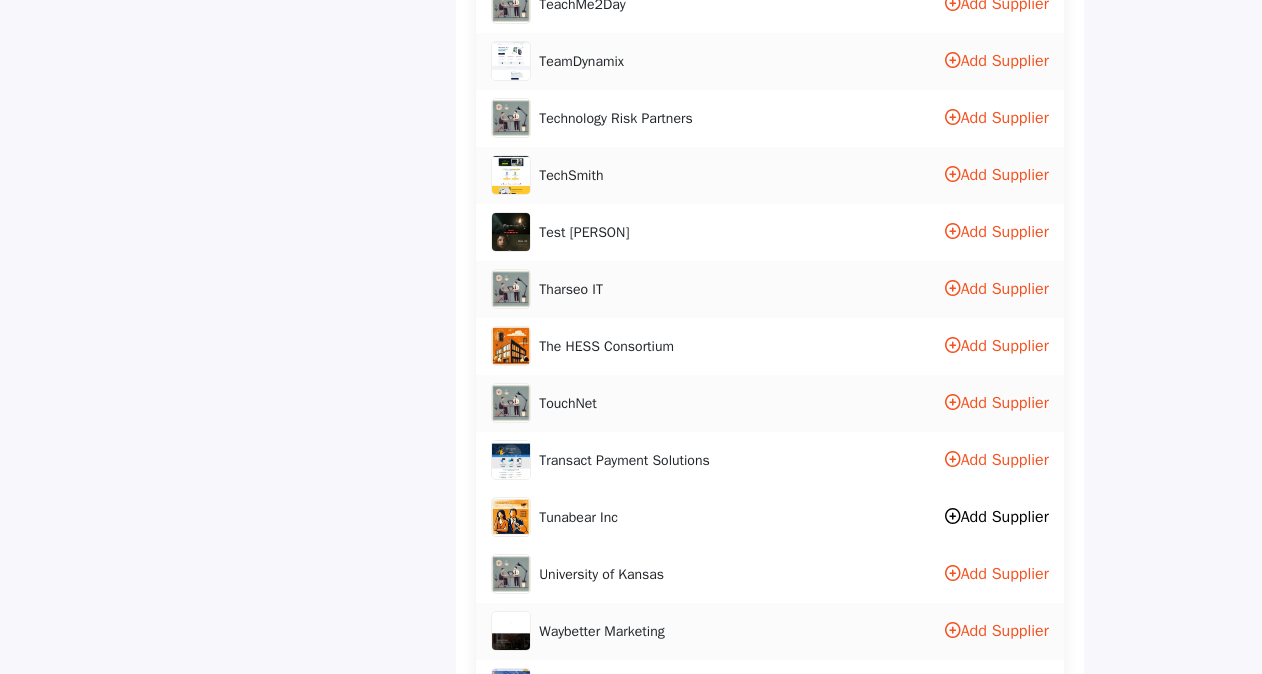 scroll, scrollTop: 5000, scrollLeft: 0, axis: vertical 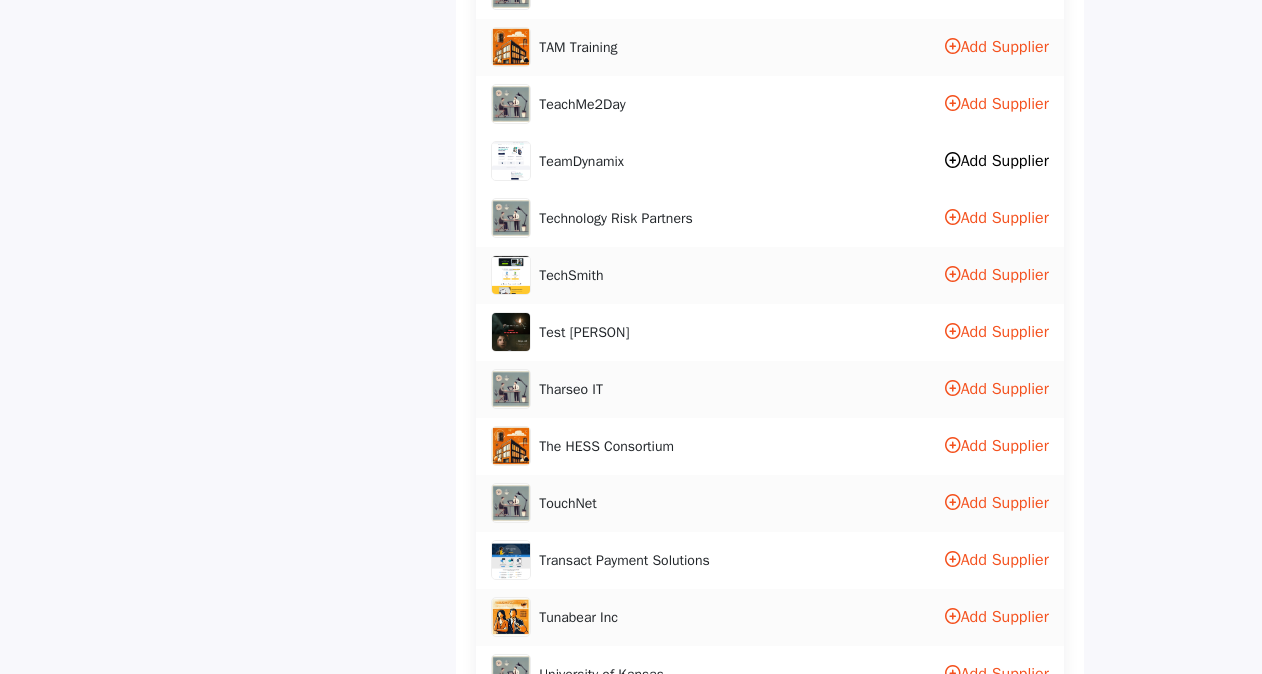 click on "Add Supplier" at bounding box center (997, 161) 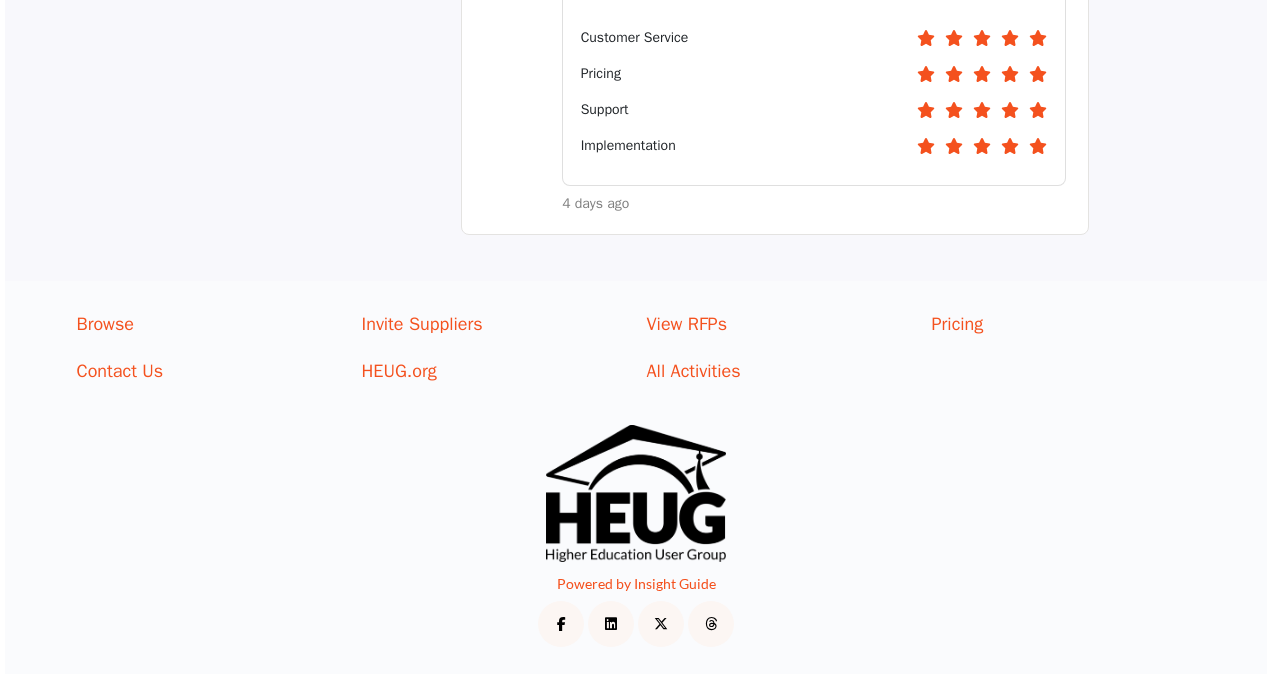 scroll, scrollTop: 1810, scrollLeft: 0, axis: vertical 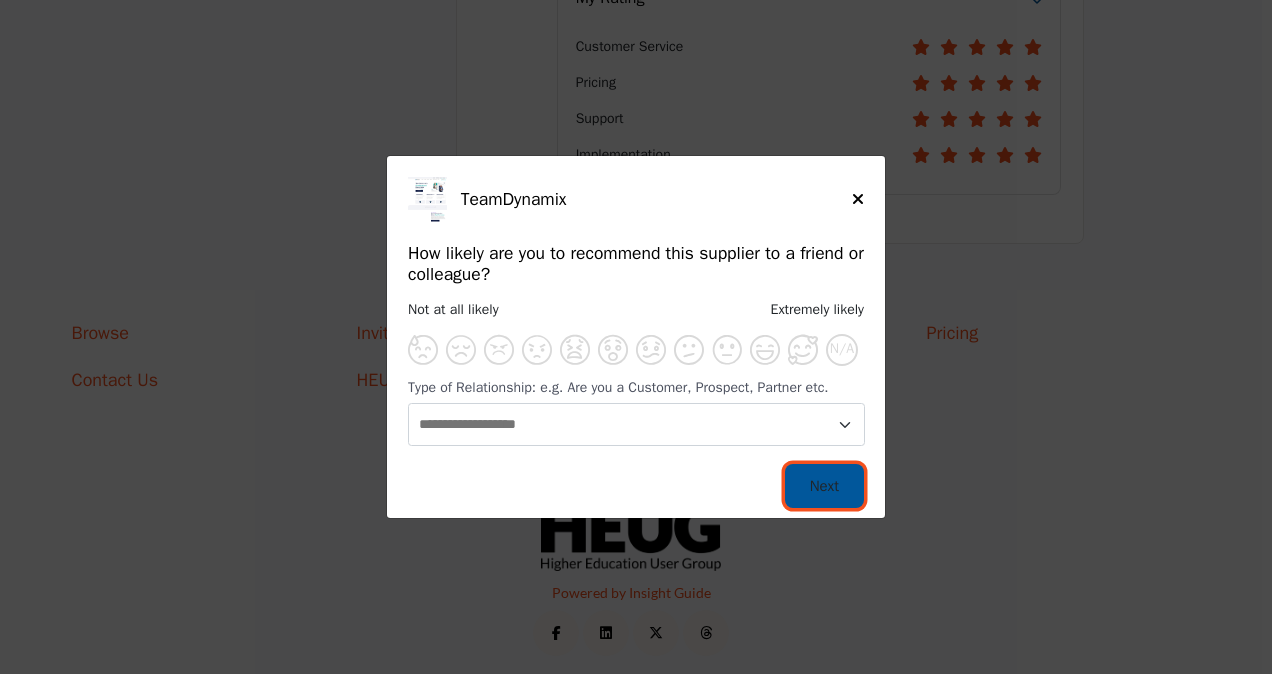 click on "Next" at bounding box center [824, 486] 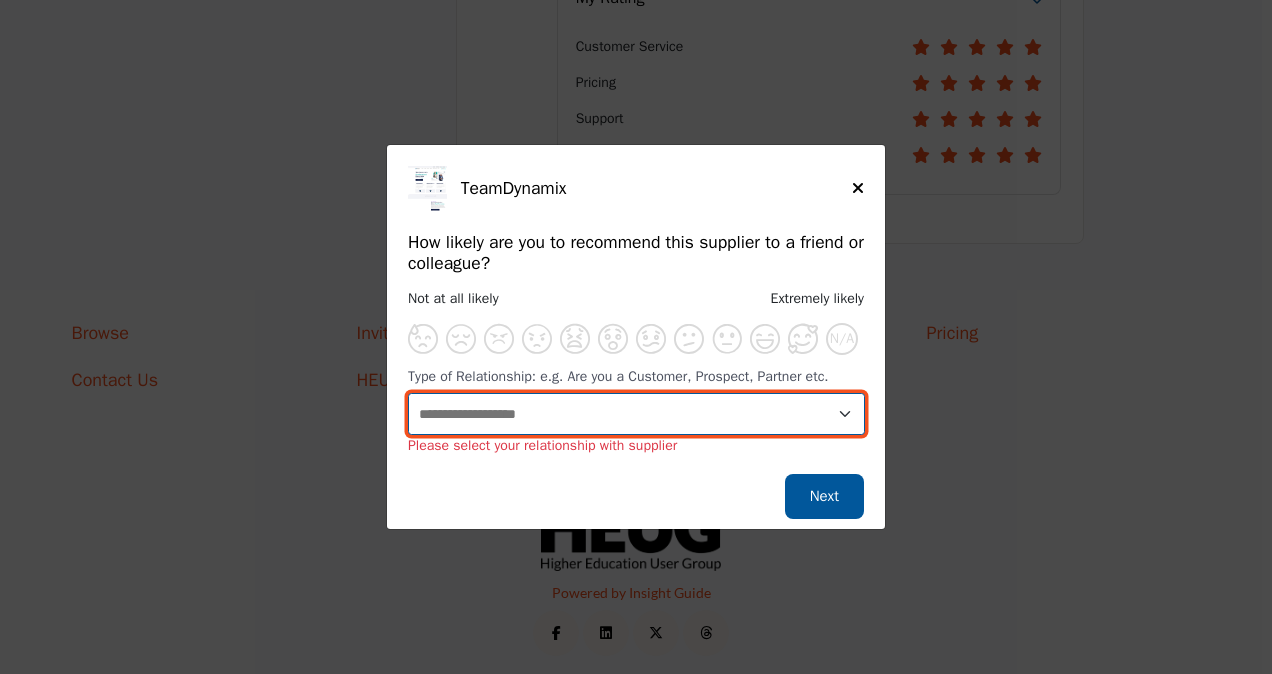 click on "**********" at bounding box center [636, 414] 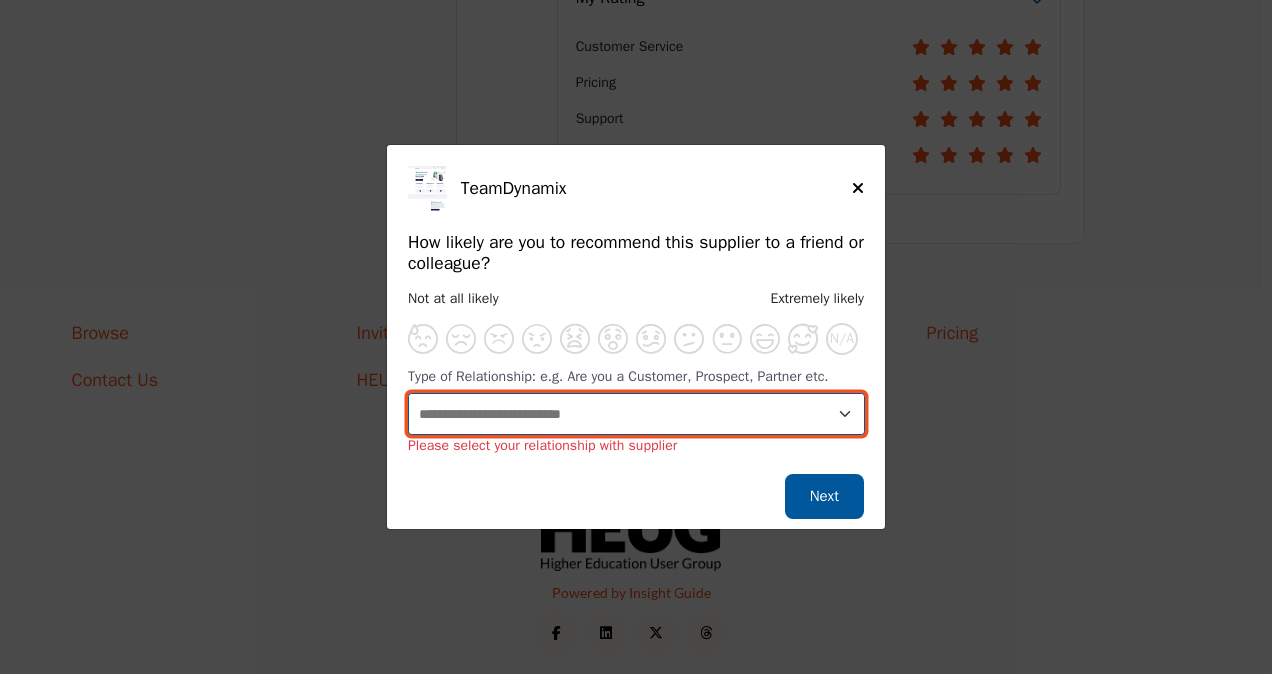 click on "**********" at bounding box center [636, 414] 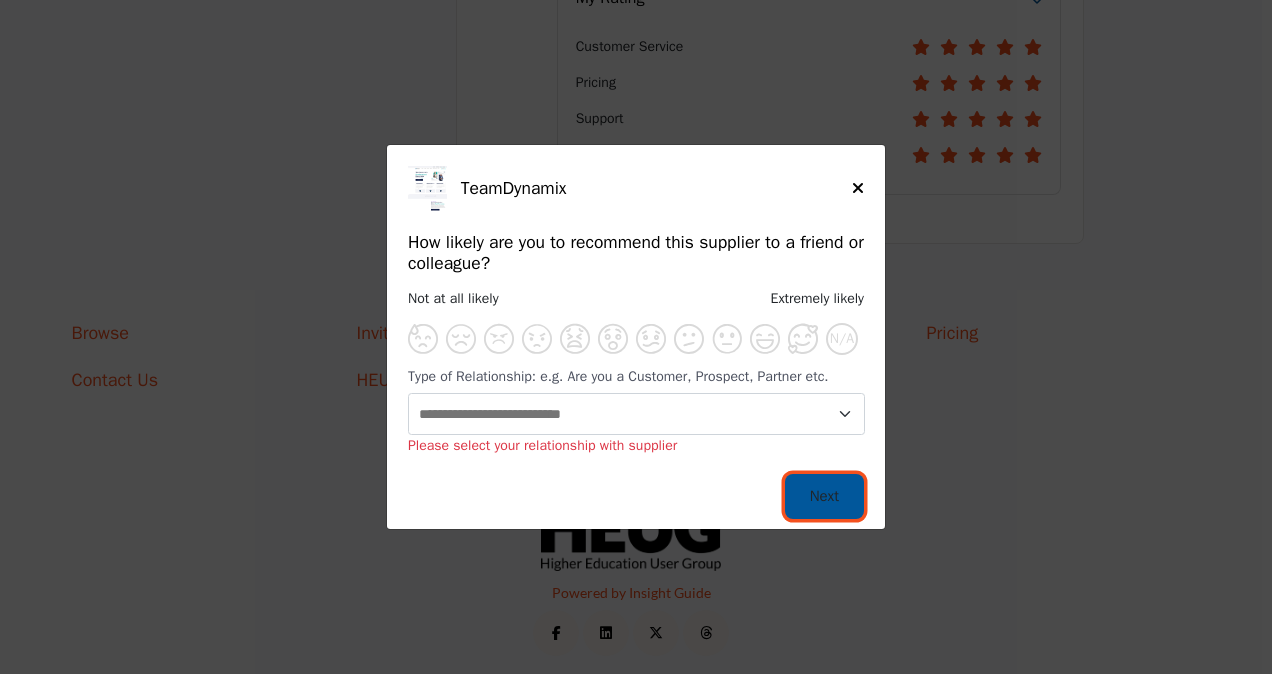 click on "Next" at bounding box center [824, 496] 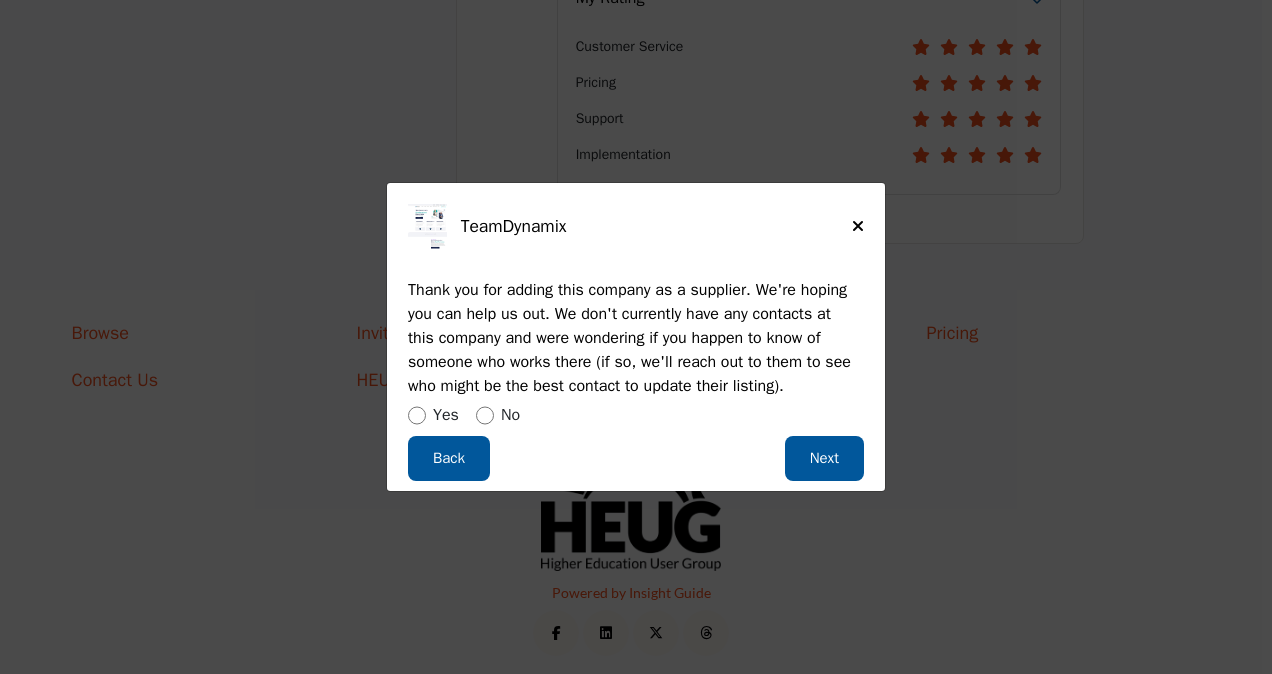 click on "No" at bounding box center [510, 415] 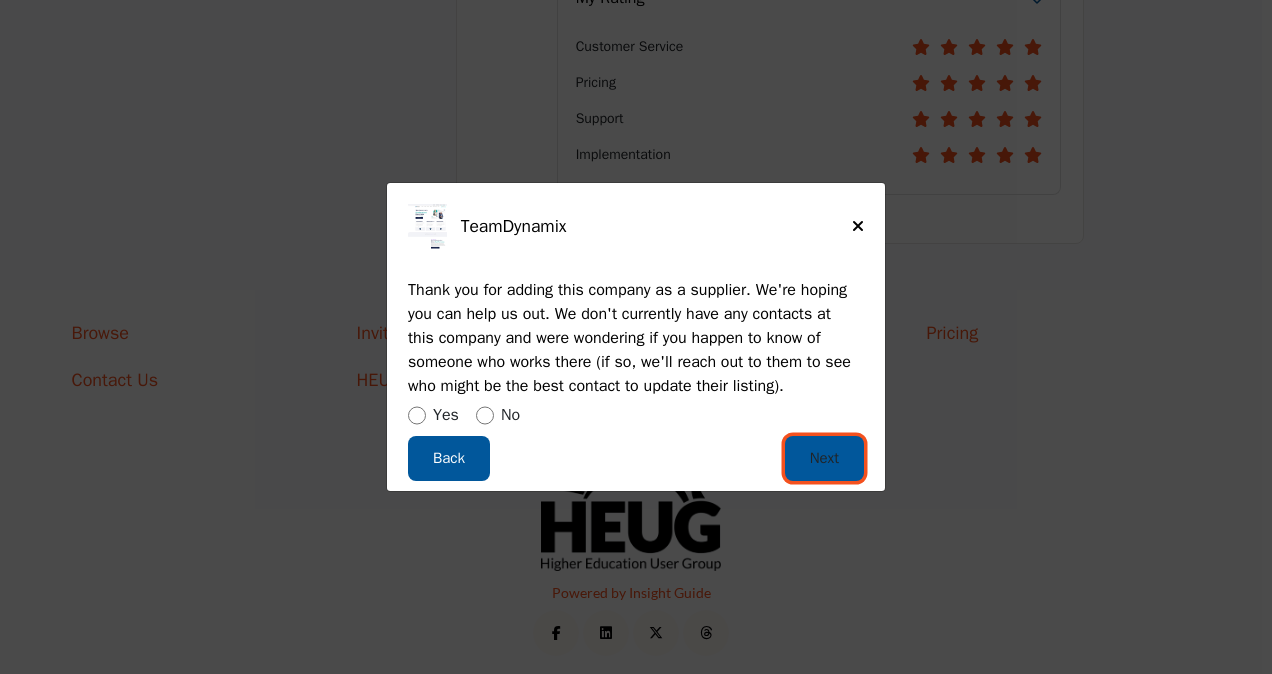 click on "Next" at bounding box center (824, 458) 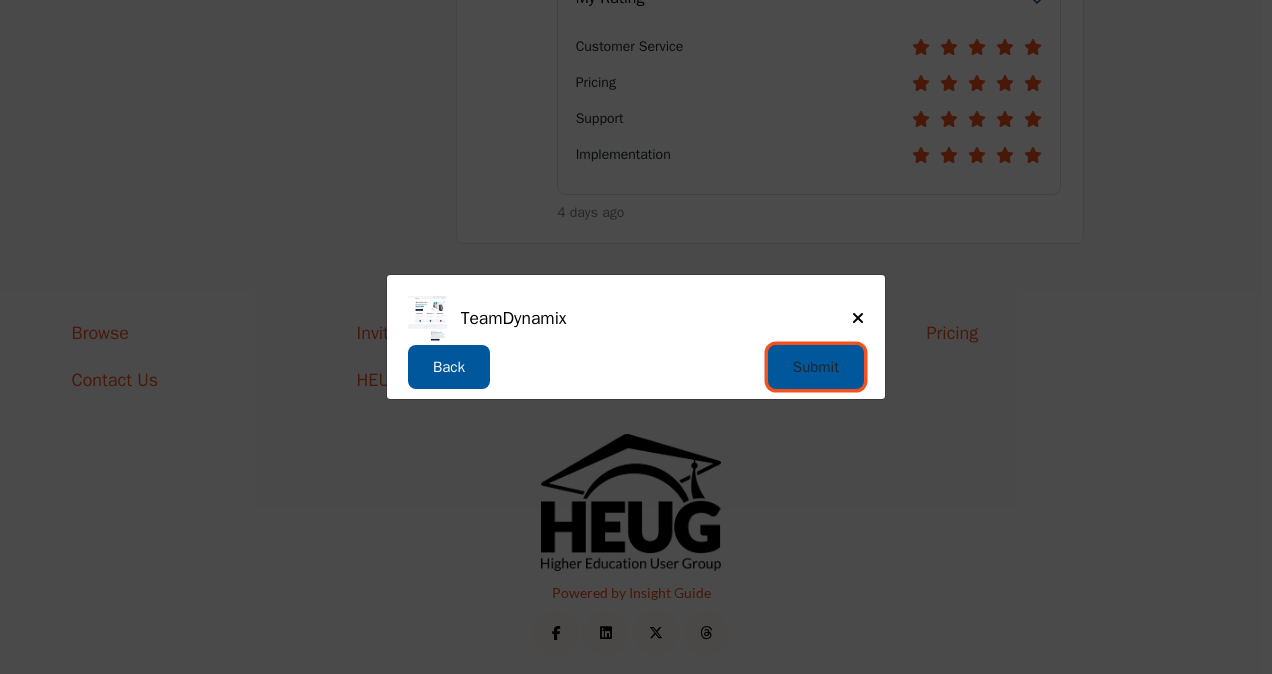 click on "Submit" at bounding box center (816, 367) 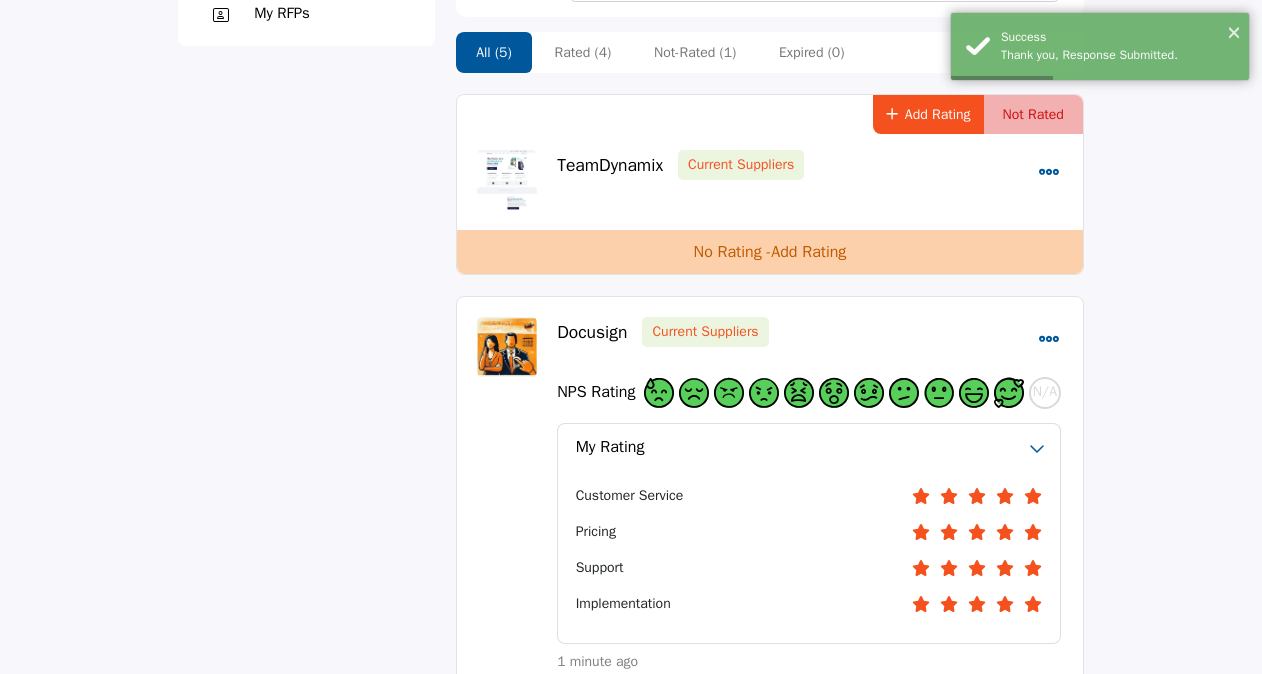 scroll, scrollTop: 0, scrollLeft: 0, axis: both 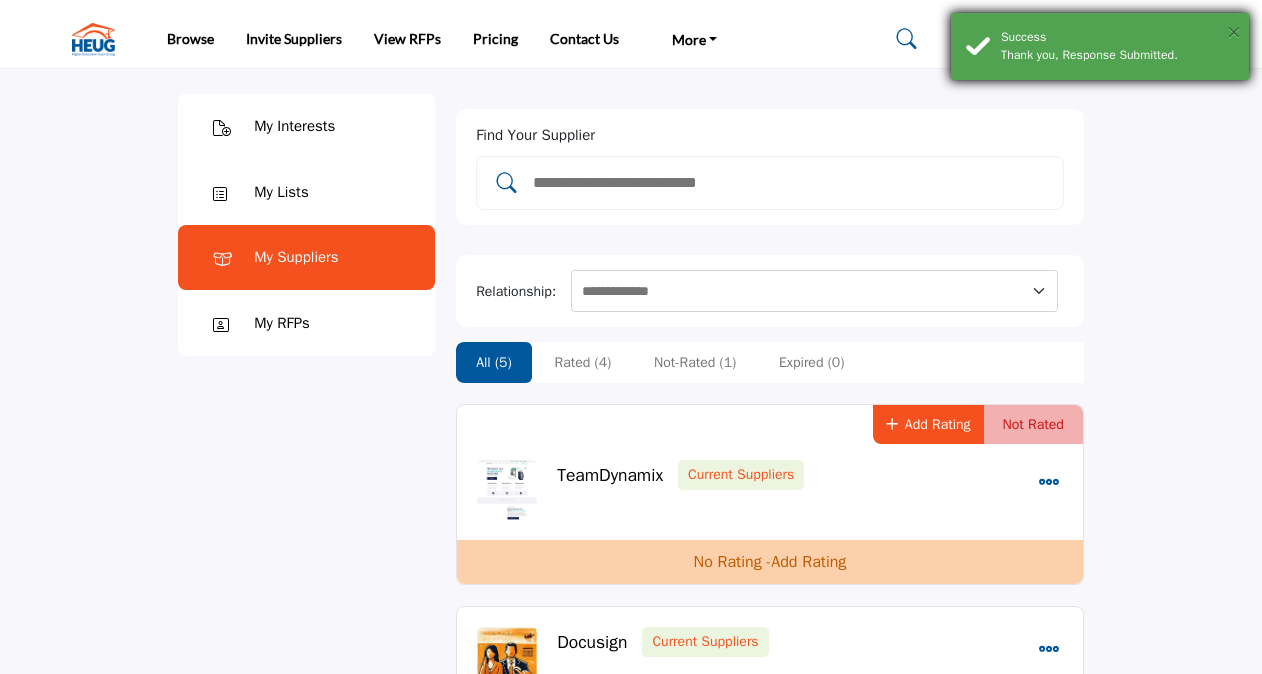 click on "×" at bounding box center (1234, 32) 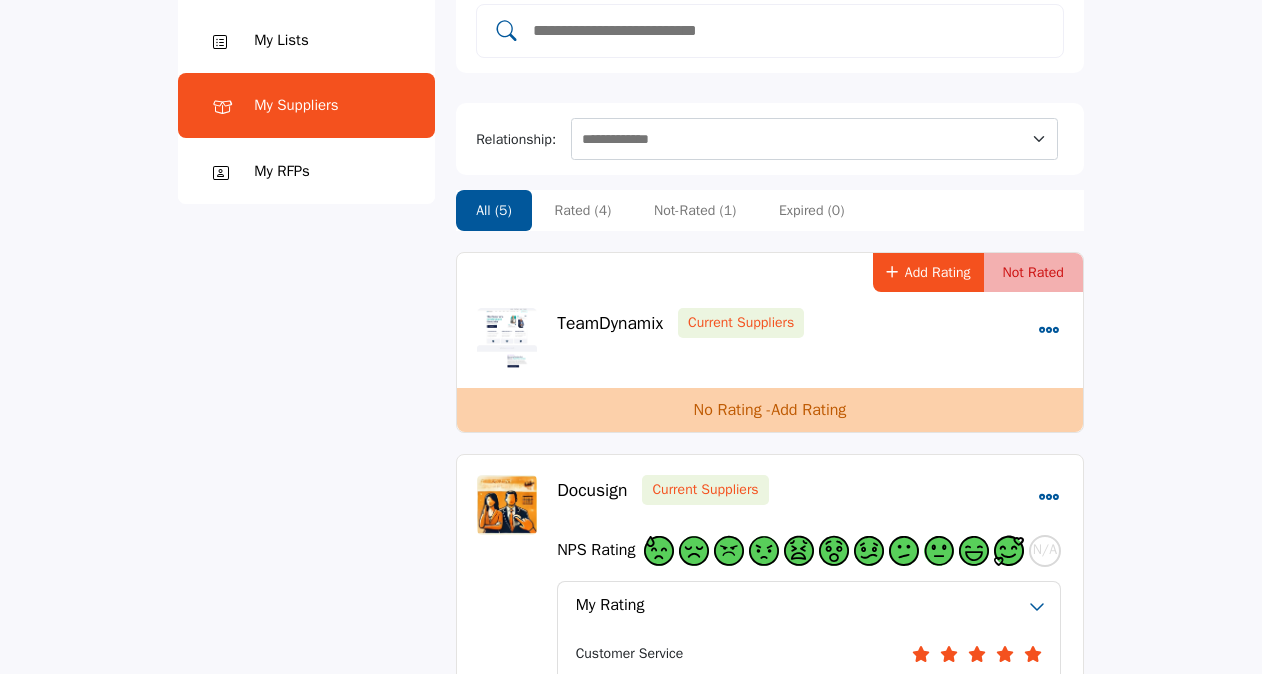 scroll, scrollTop: 0, scrollLeft: 0, axis: both 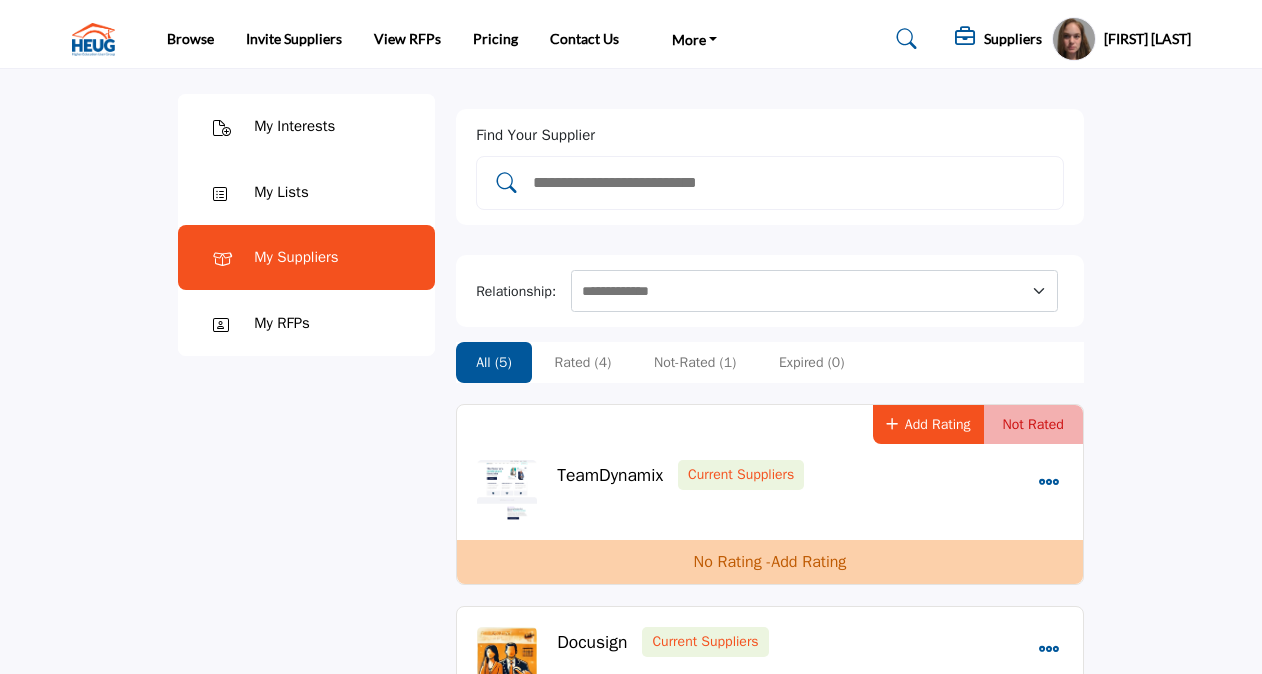 click on "My Lists" at bounding box center [281, 192] 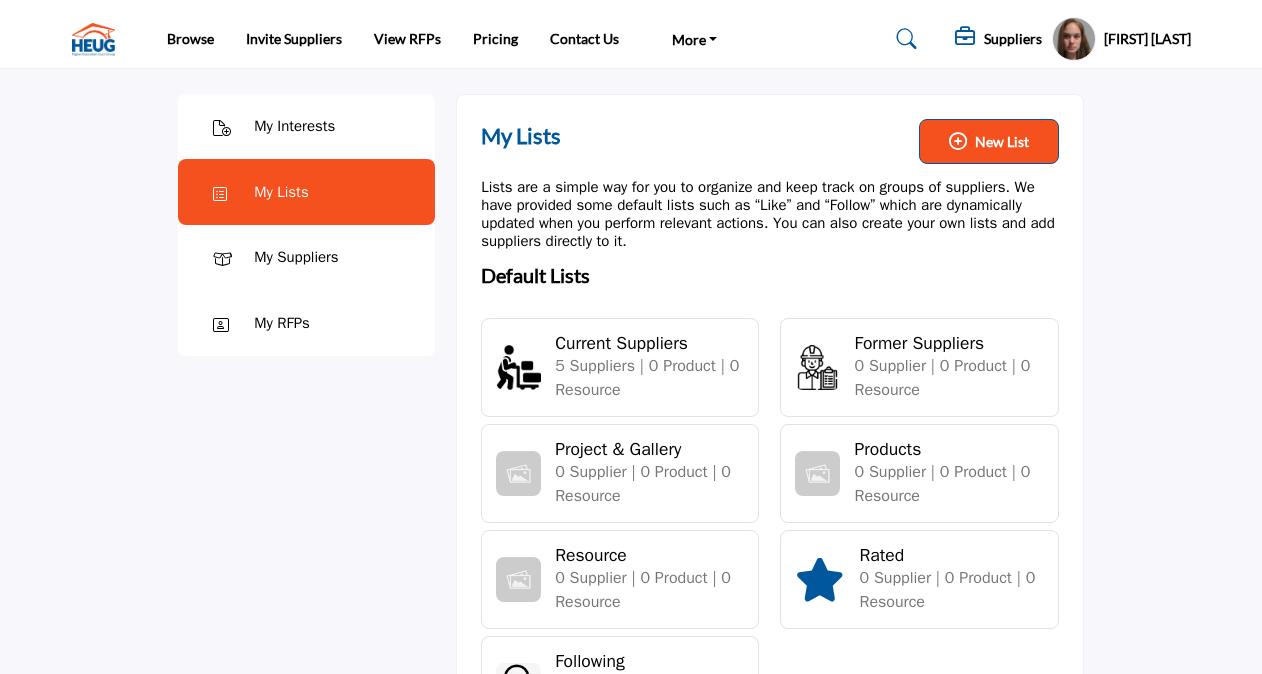click on "My Suppliers" at bounding box center (296, 257) 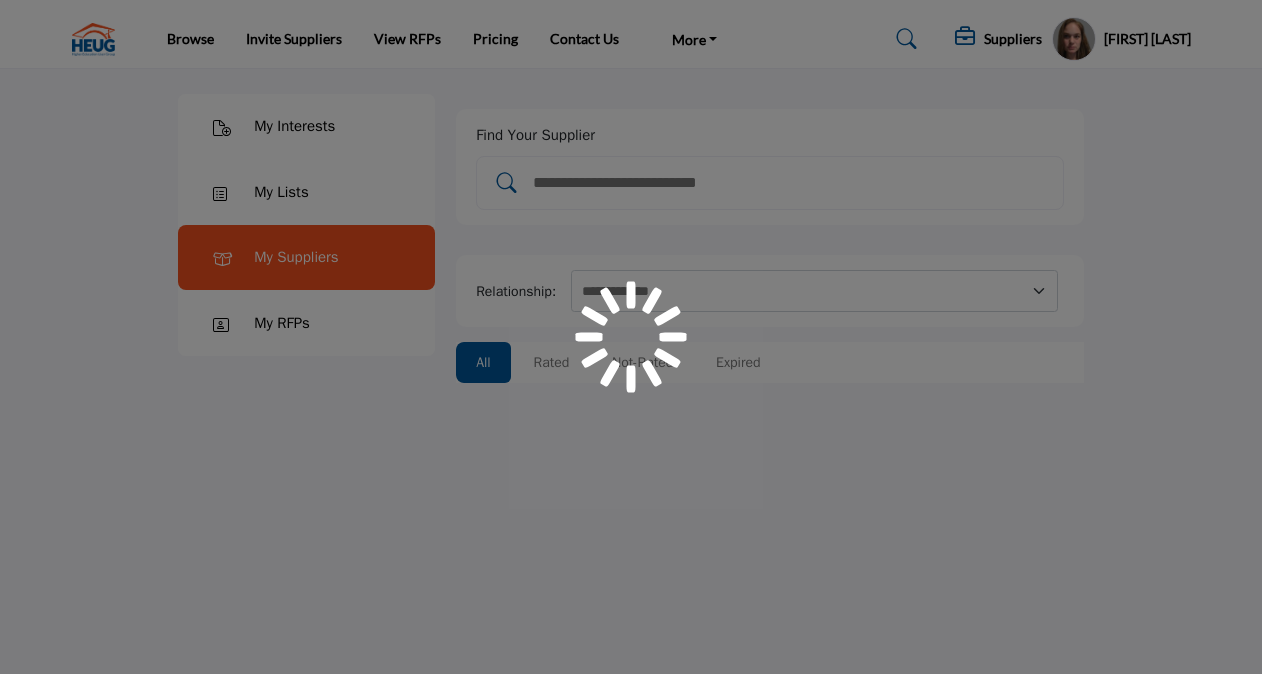 click at bounding box center (631, 337) 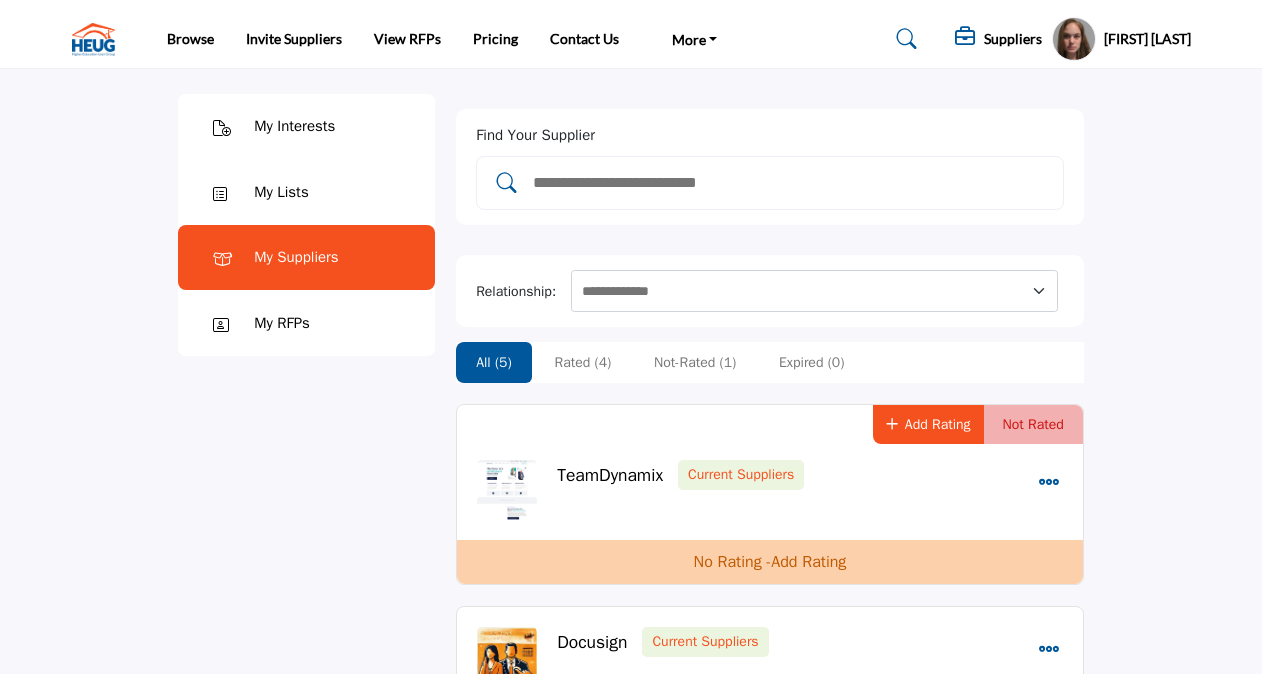 click on "My Interests" at bounding box center [294, 126] 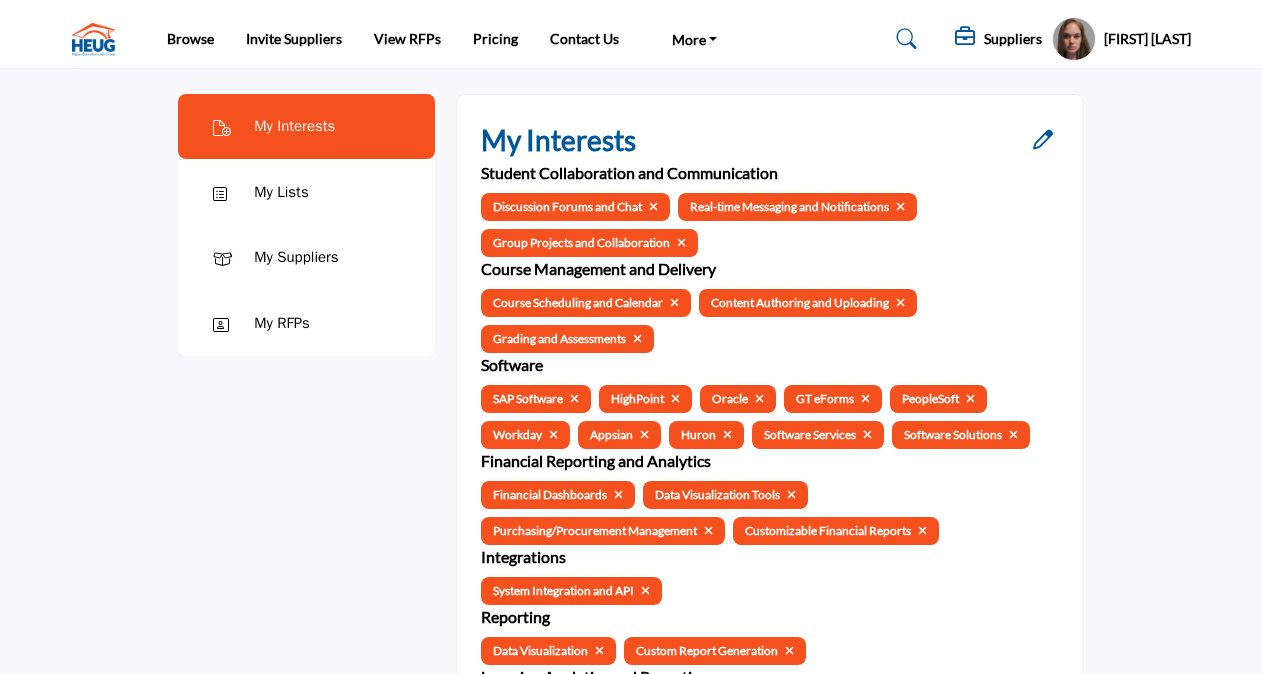 click on "Browse
Invite Suppliers
View RFPs
Pricing
Contact Us
More
HEUG.org" at bounding box center (453, 39) 